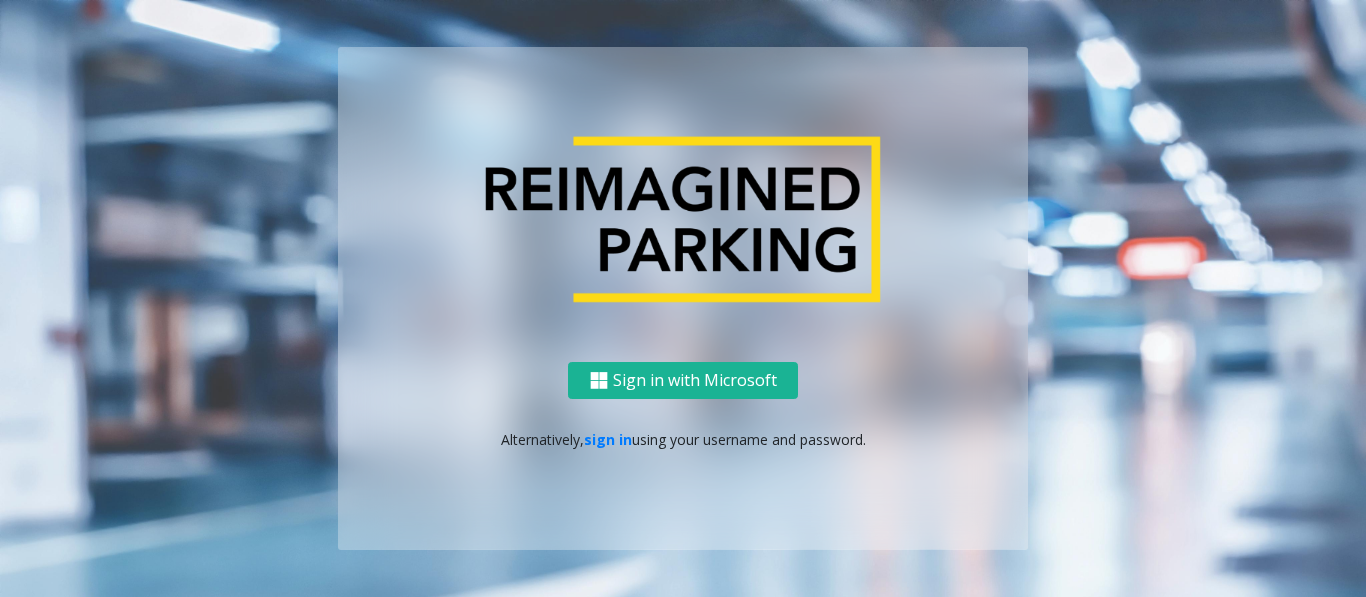 scroll, scrollTop: 0, scrollLeft: 0, axis: both 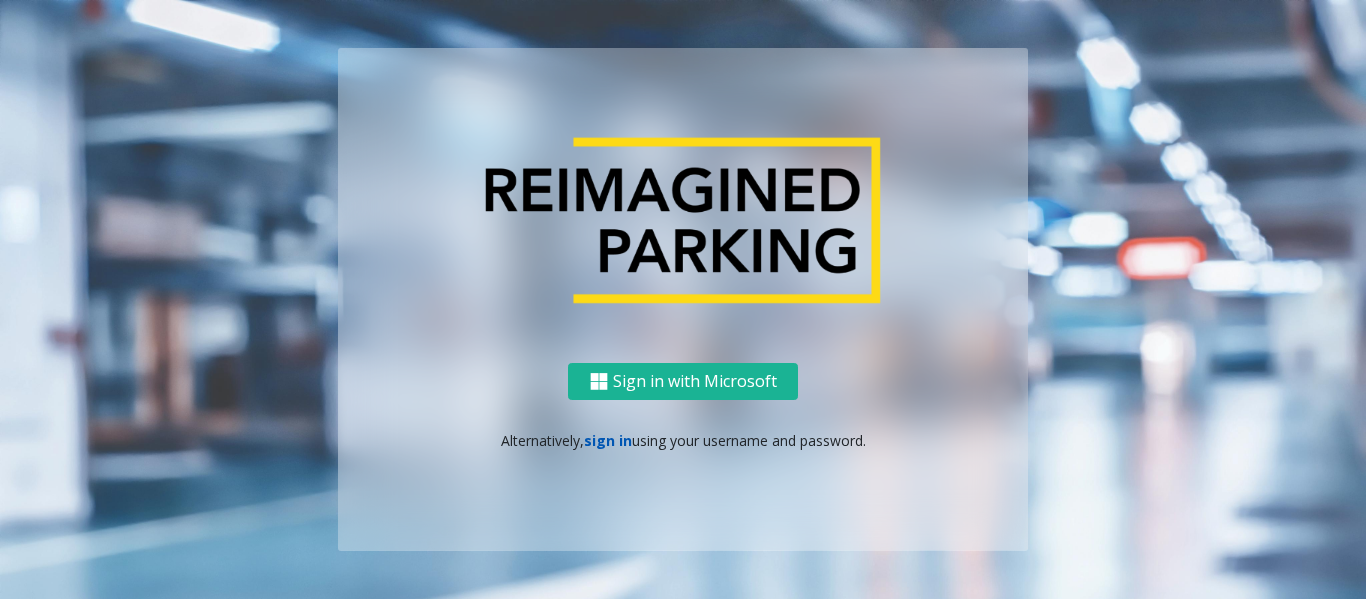 click on "sign in" 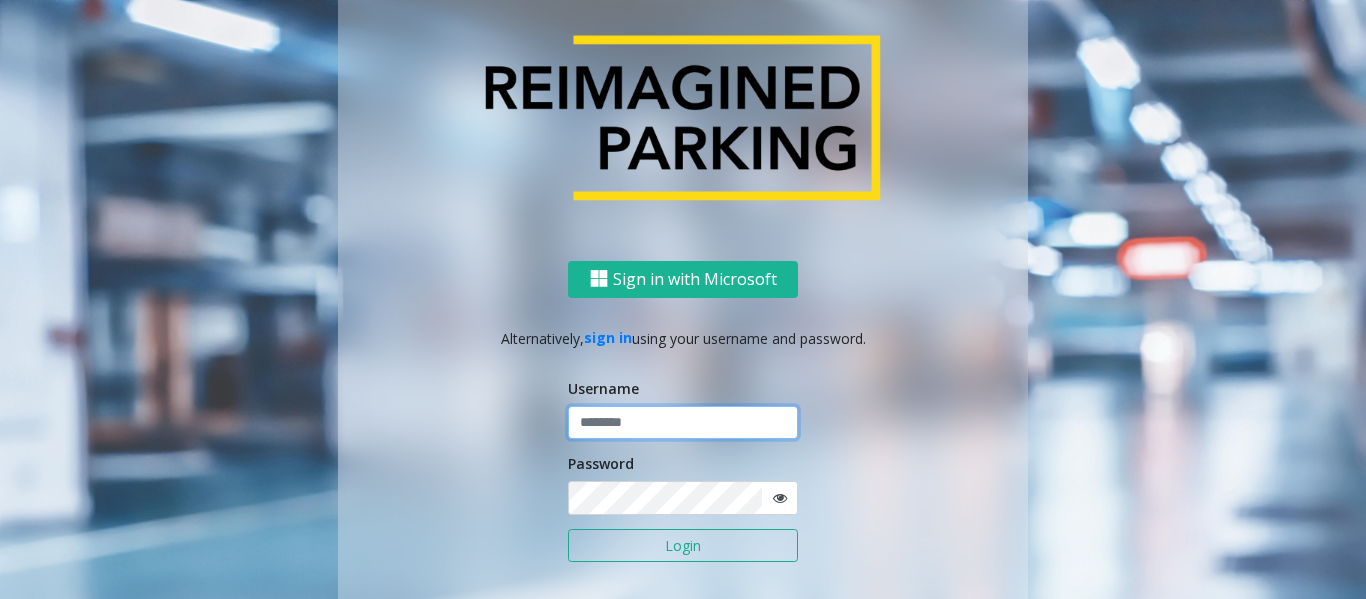 type on "******" 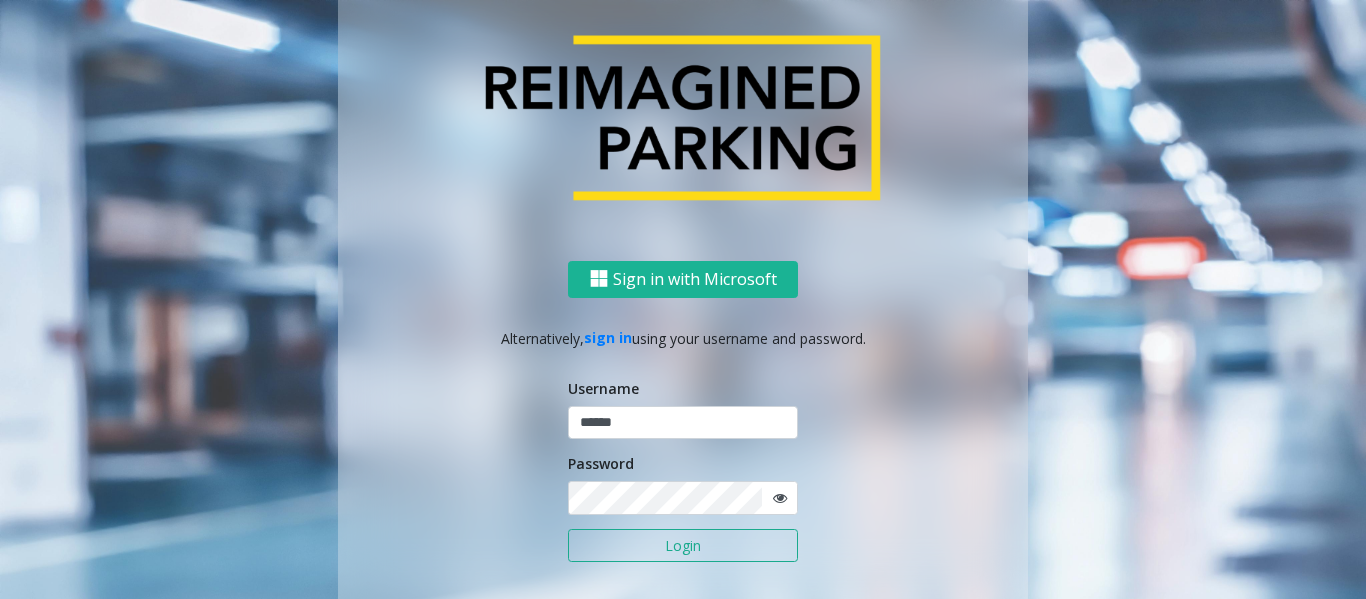 click on "Login" 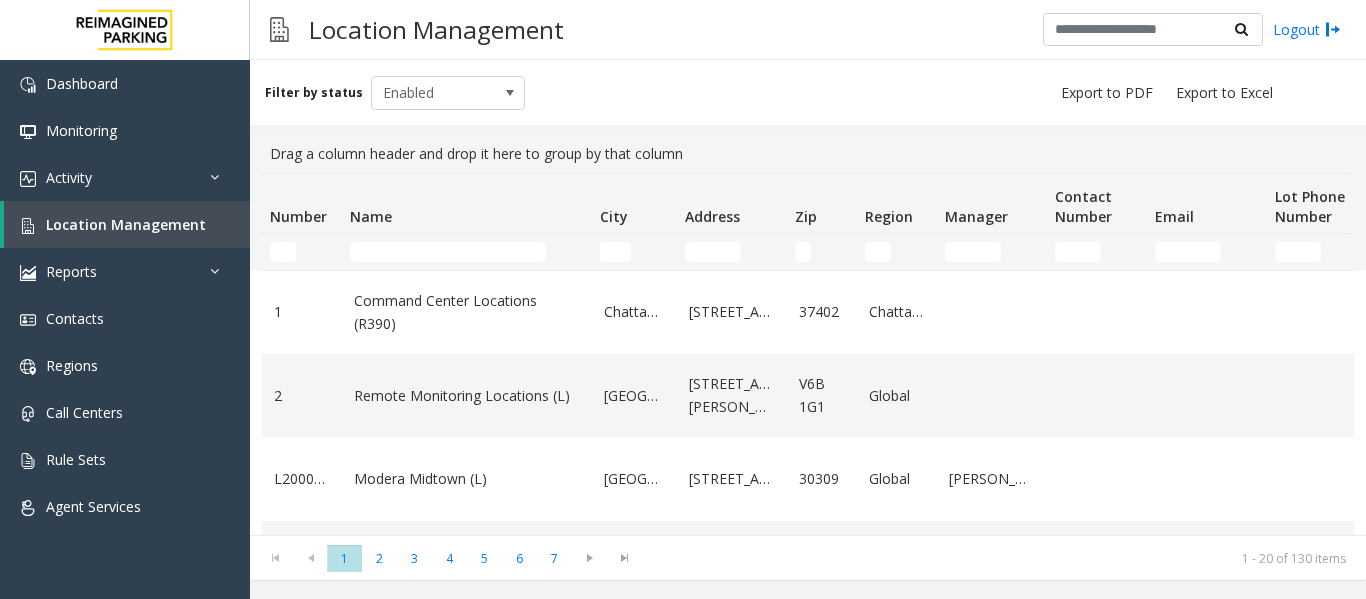 click 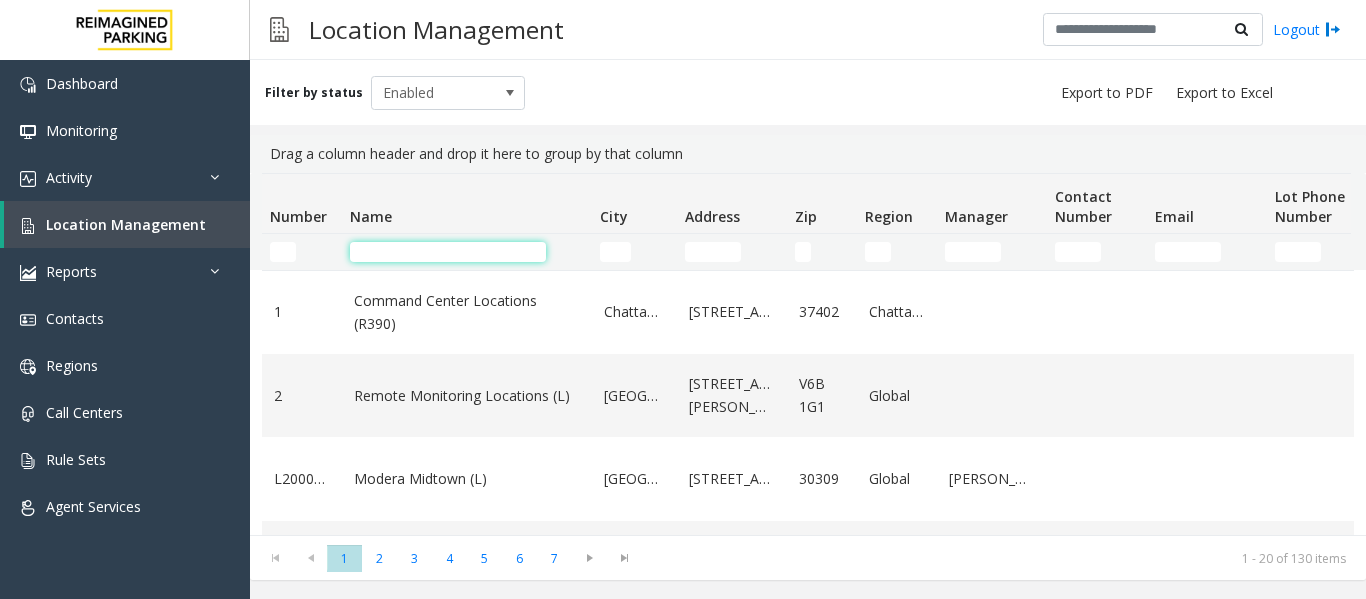 click 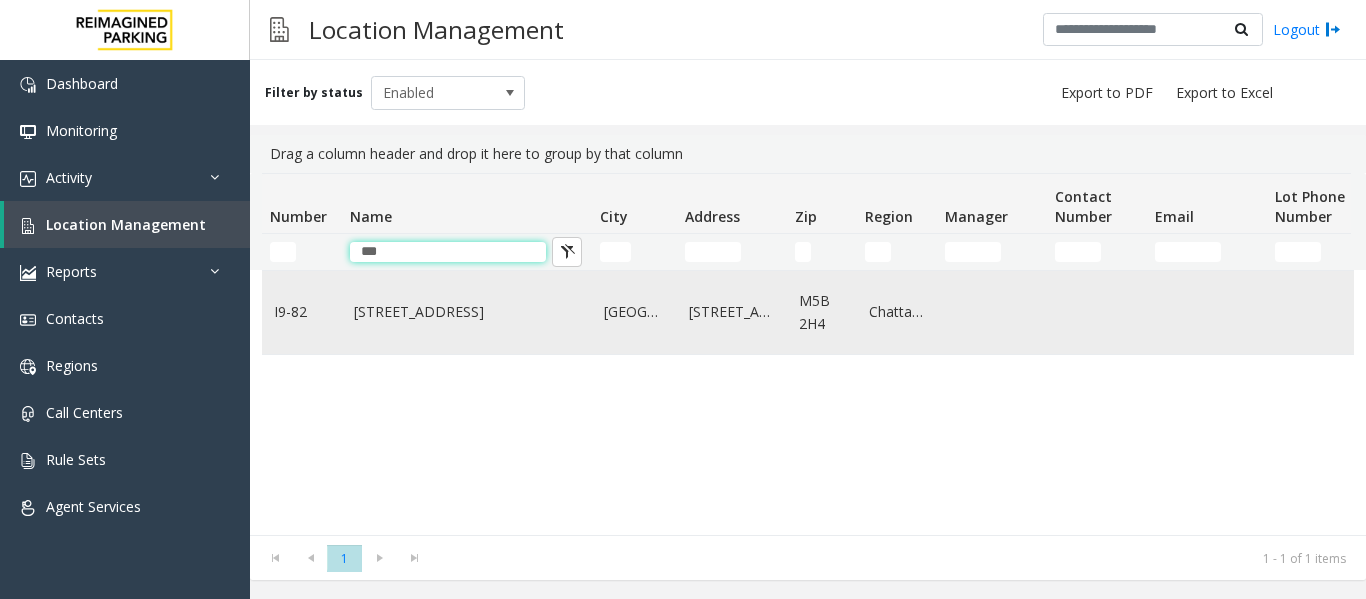 type on "***" 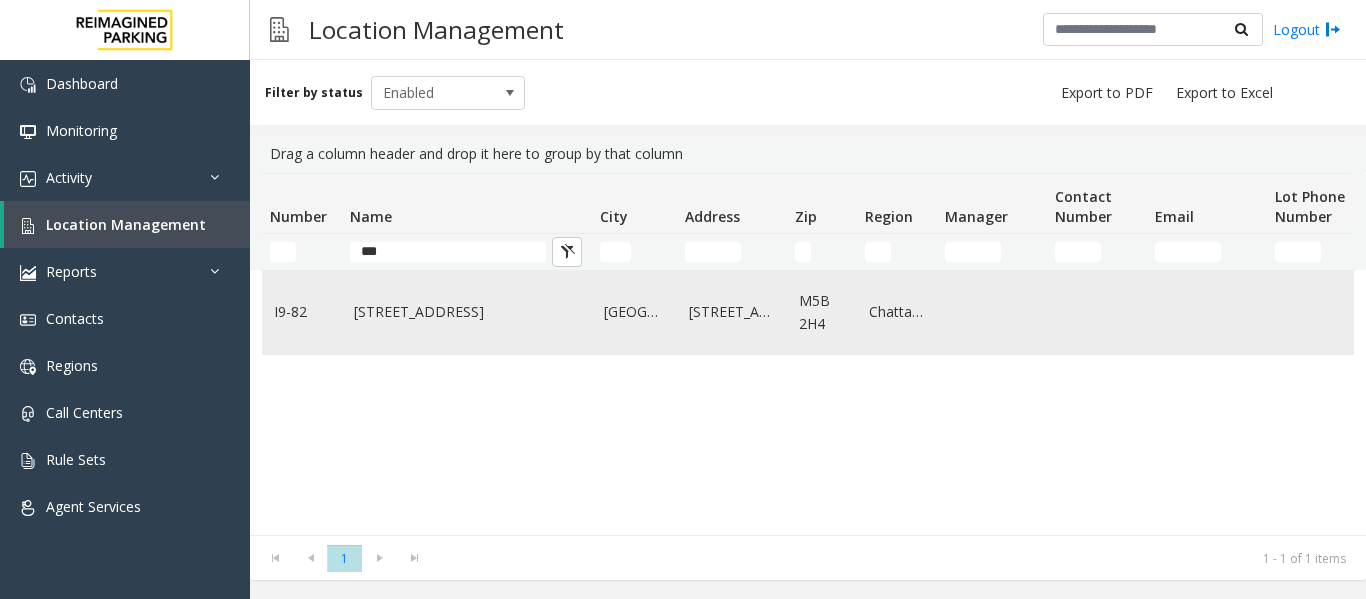 click on "777 Bay St. (I)" 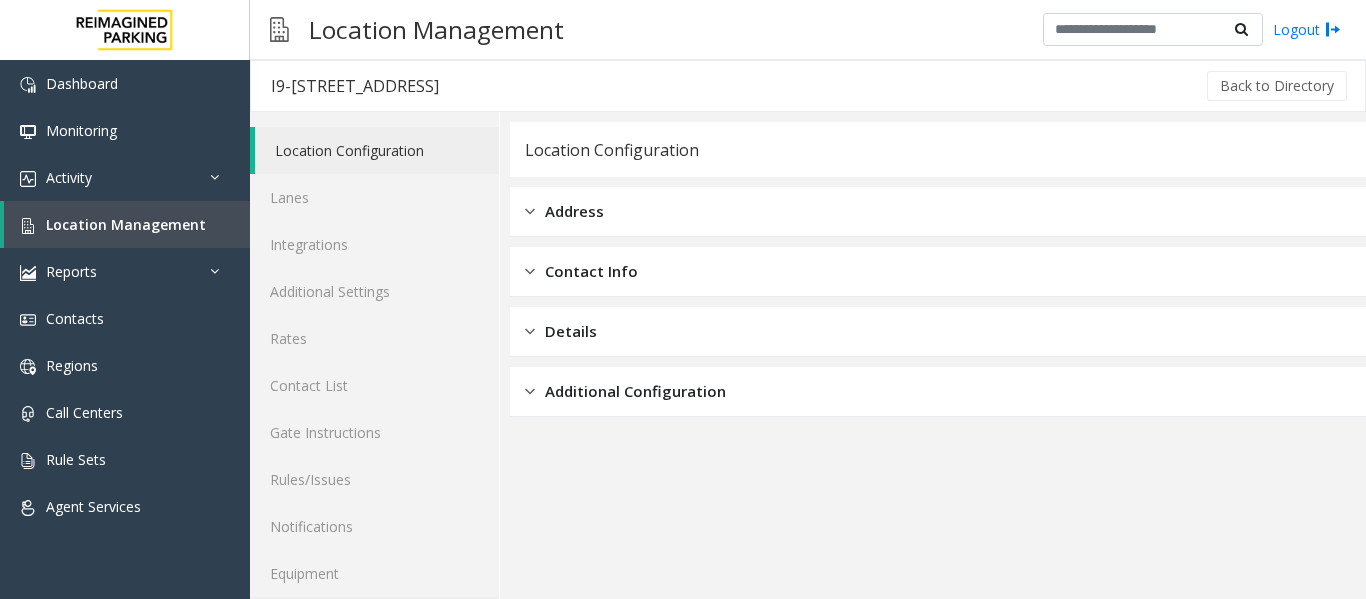scroll, scrollTop: 60, scrollLeft: 0, axis: vertical 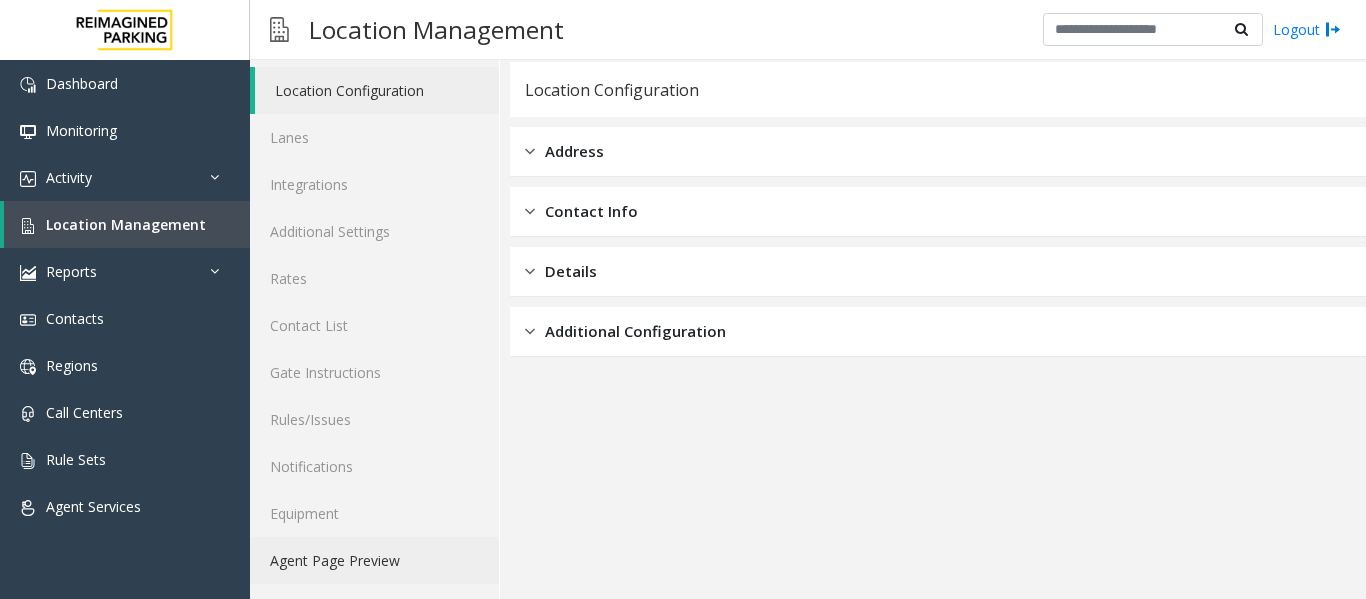 click on "Agent Page Preview" 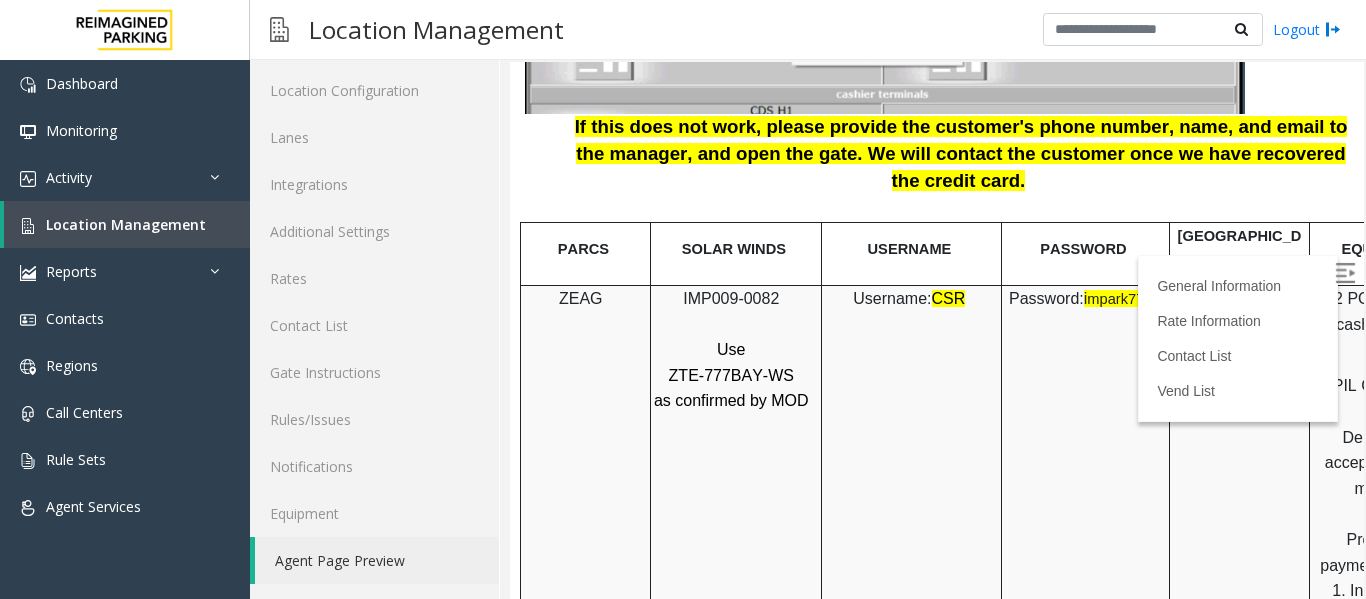 scroll, scrollTop: 2400, scrollLeft: 0, axis: vertical 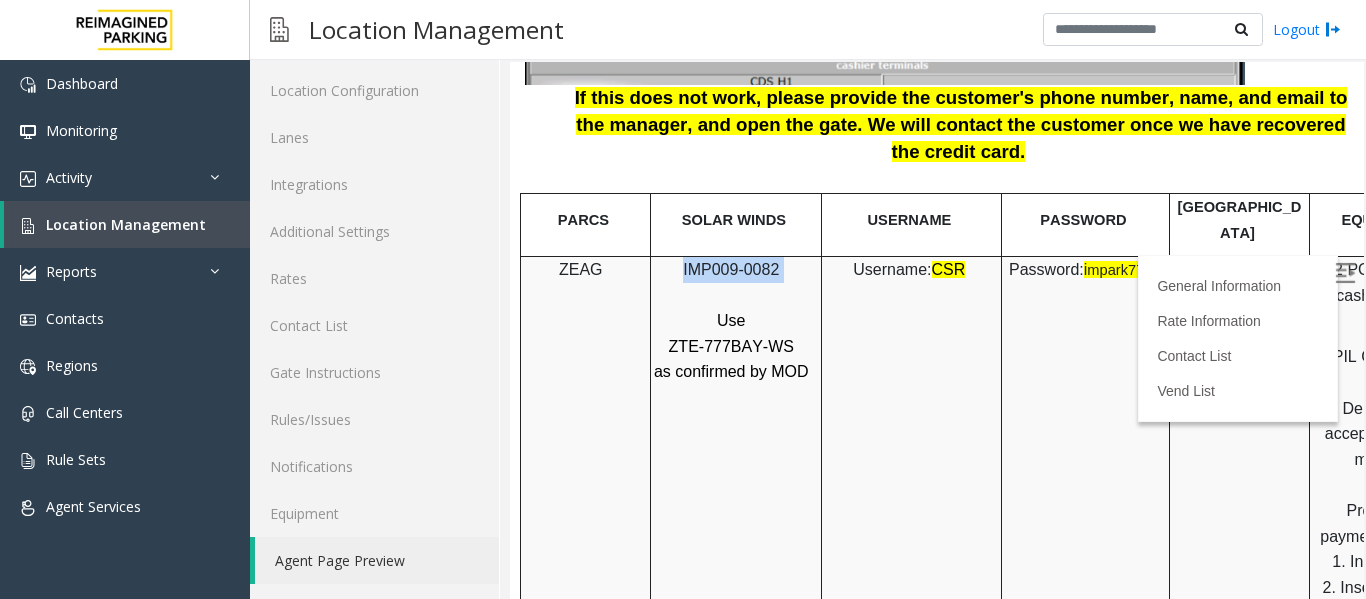drag, startPoint x: 800, startPoint y: 216, endPoint x: 682, endPoint y: 226, distance: 118.42297 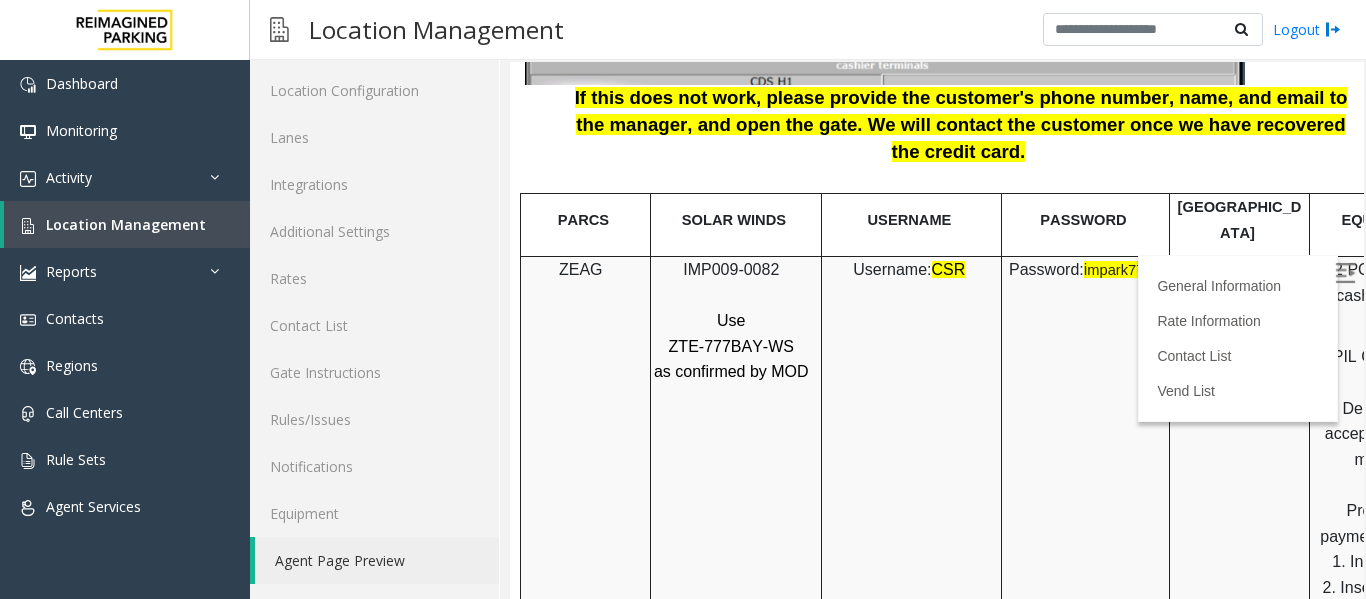 click on "CSR" at bounding box center (949, 269) 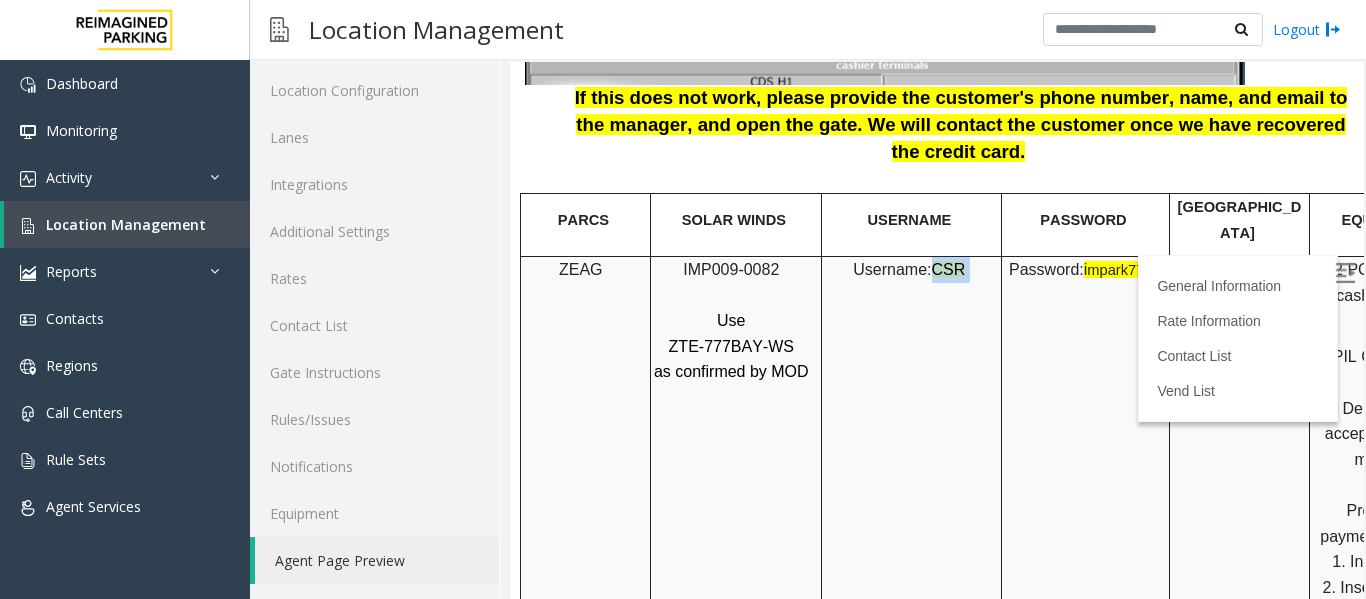 click on "CSR" at bounding box center [949, 269] 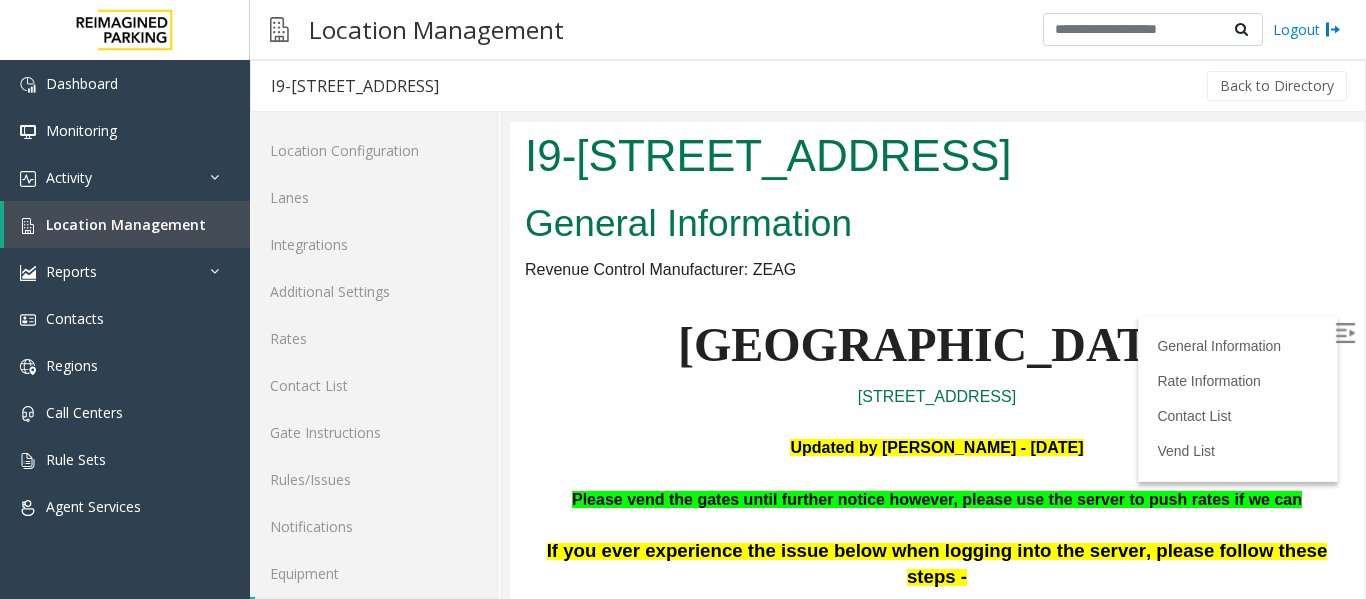 scroll, scrollTop: 1800, scrollLeft: 0, axis: vertical 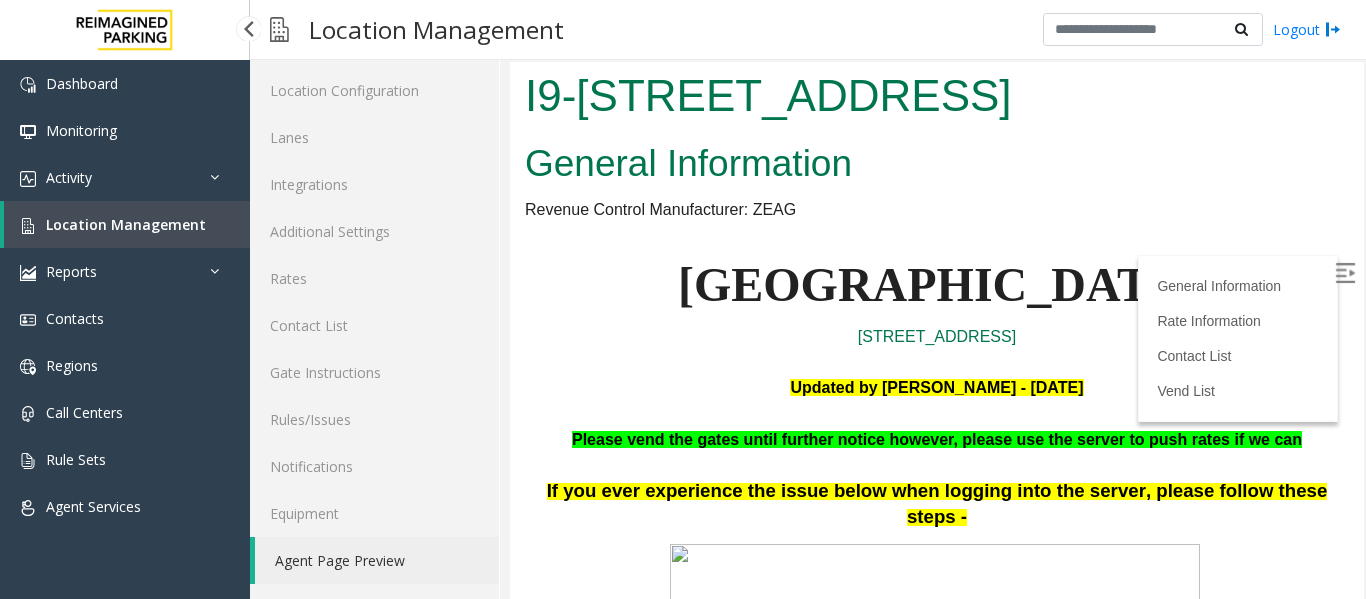 click on "Location Management" at bounding box center (126, 224) 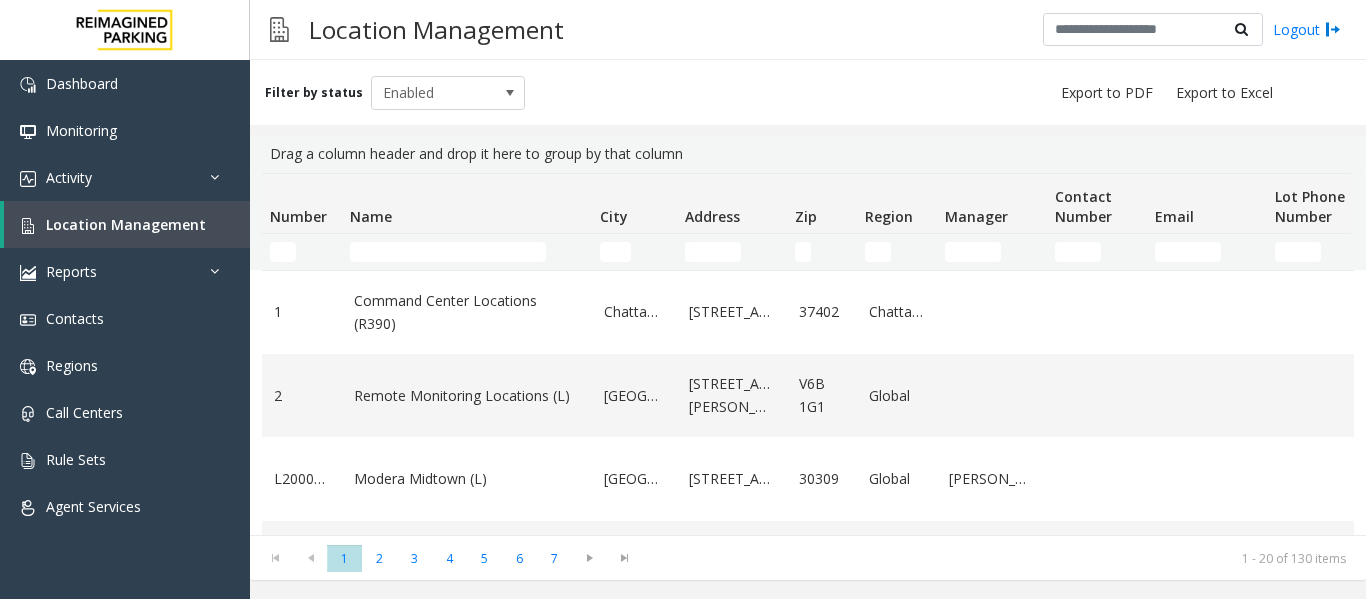 scroll, scrollTop: 0, scrollLeft: 0, axis: both 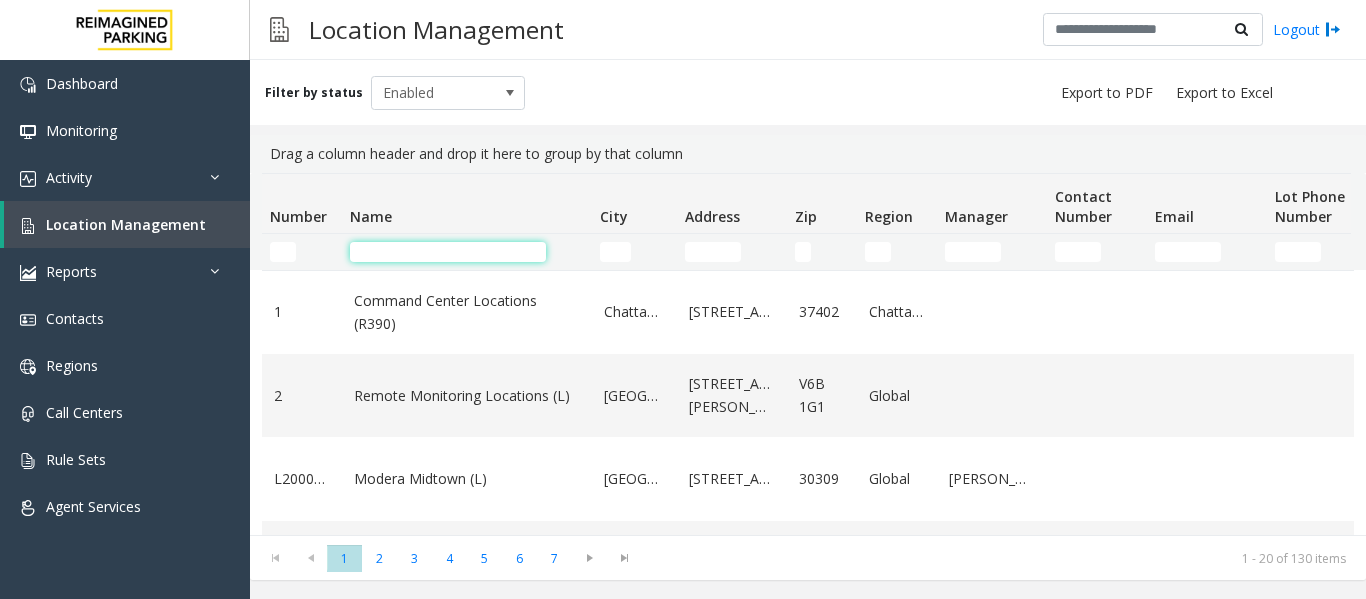 click 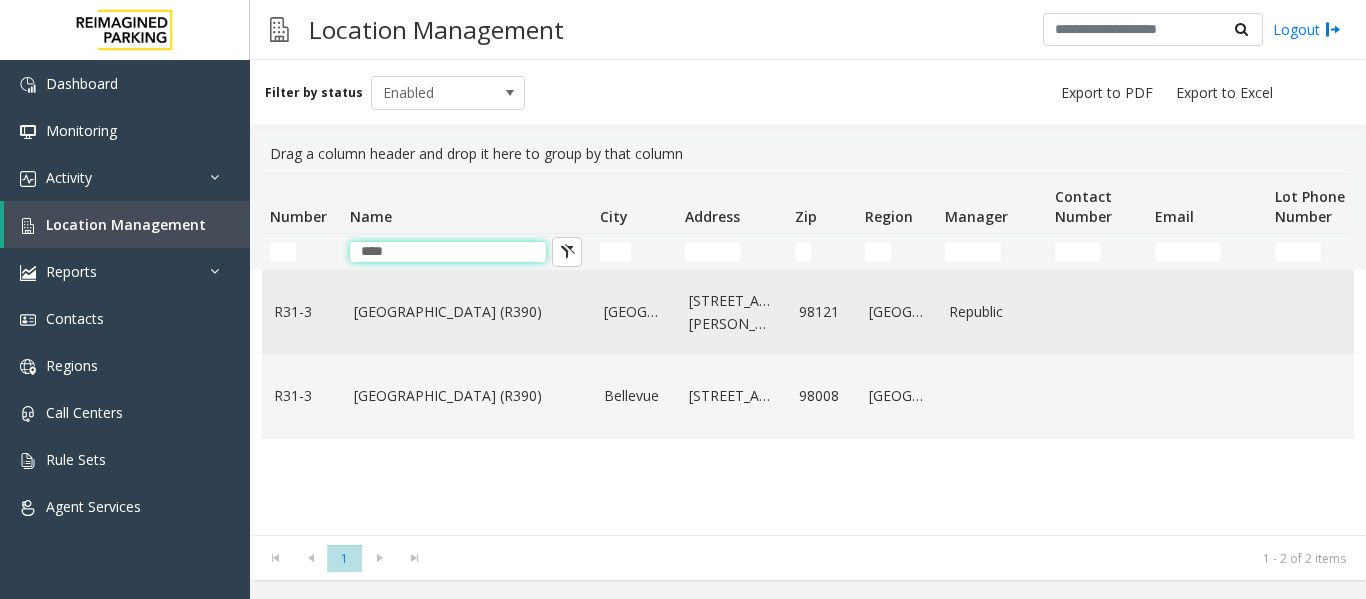 type on "****" 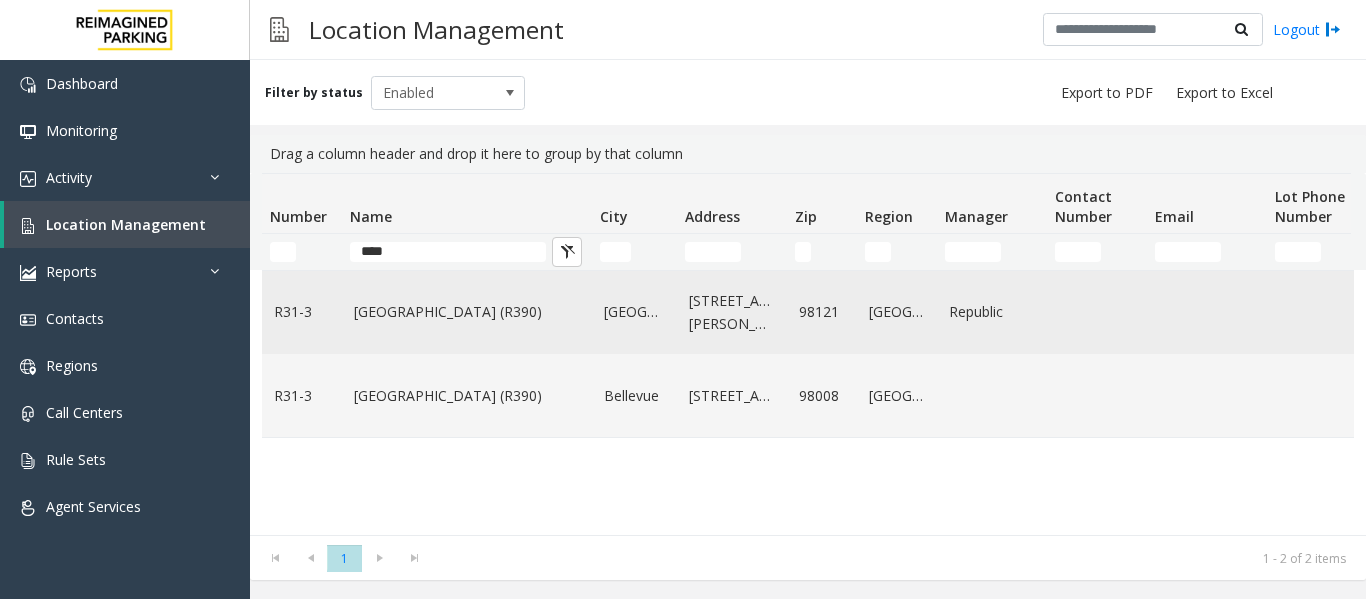 click on "[GEOGRAPHIC_DATA] (R390)" 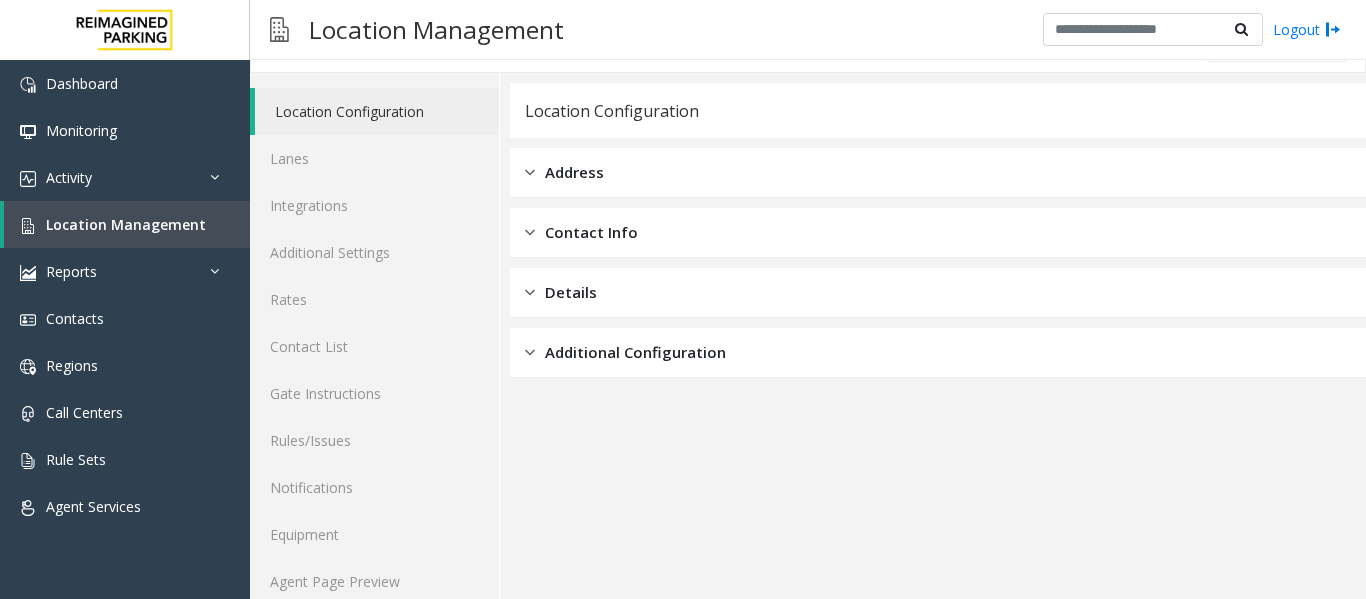 scroll, scrollTop: 60, scrollLeft: 0, axis: vertical 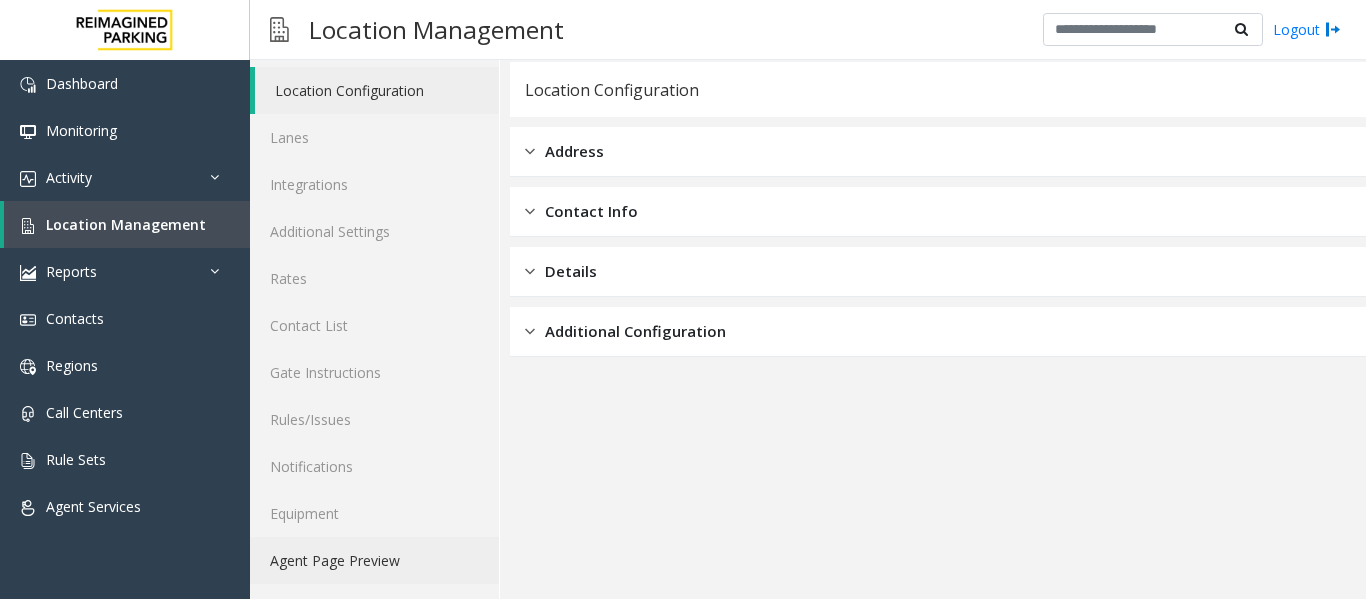 click on "Agent Page Preview" 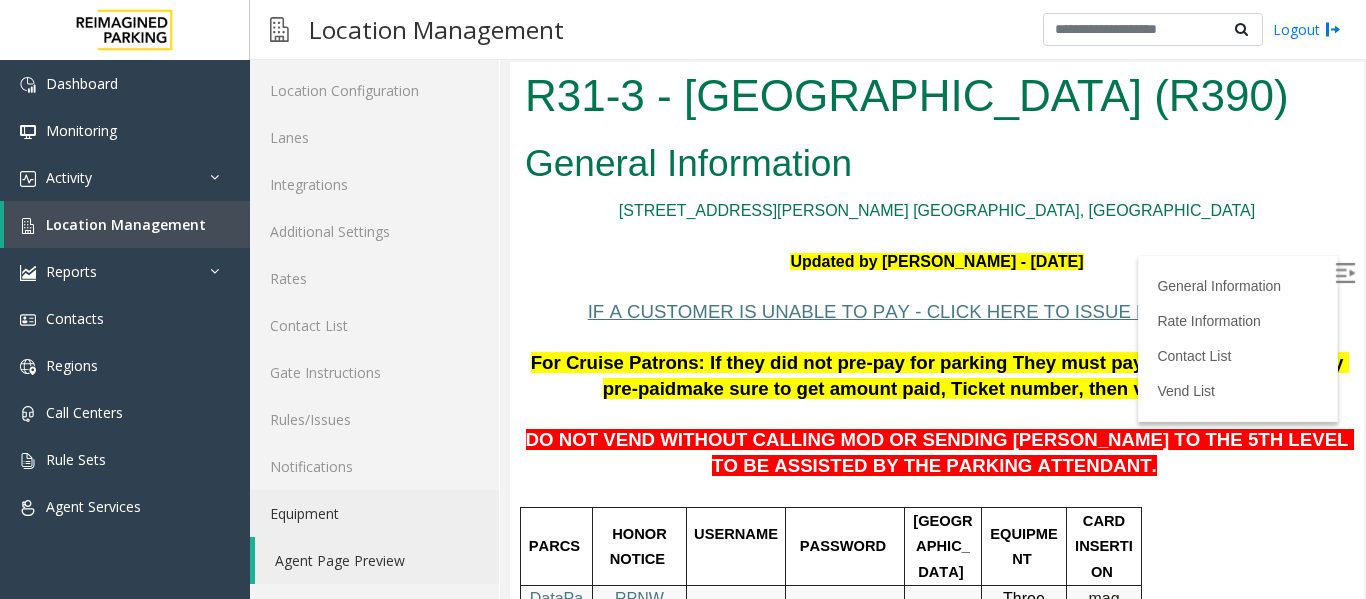 scroll, scrollTop: 0, scrollLeft: 0, axis: both 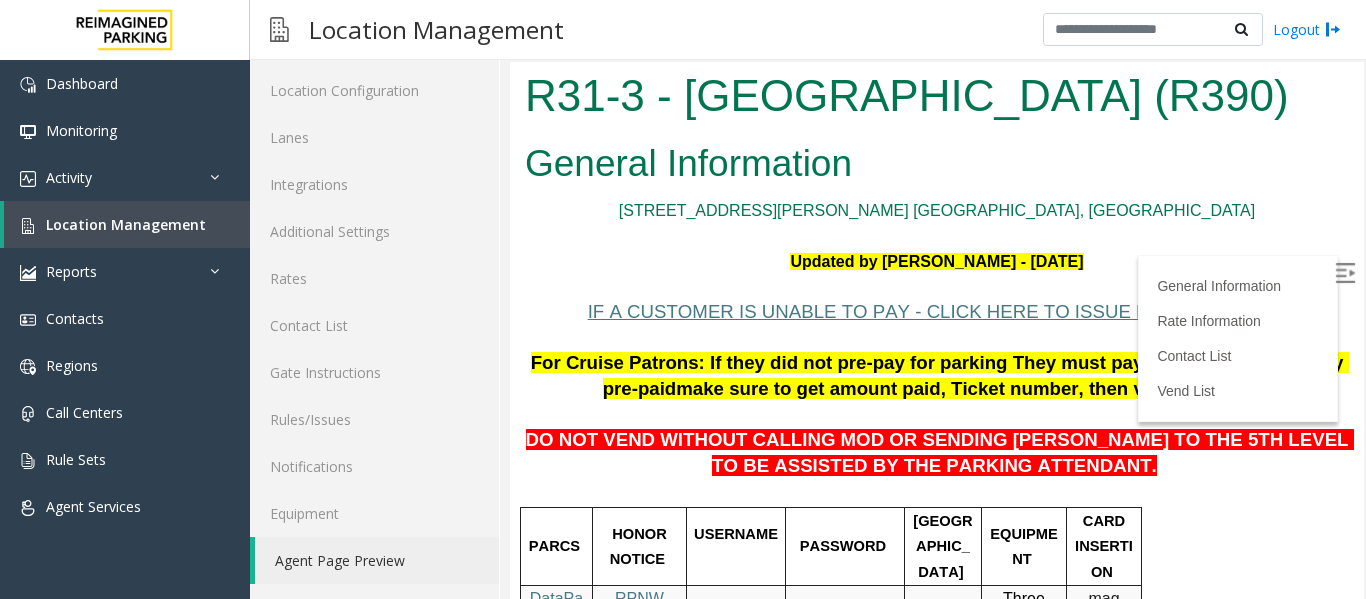 click on "DO NOT VEND WITHOUT CALLING MOD OR SENDING [PERSON_NAME] TO THE 5TH LEVEL TO BE ASSISTED BY THE PARKING ATTENDANT." at bounding box center [937, 441] 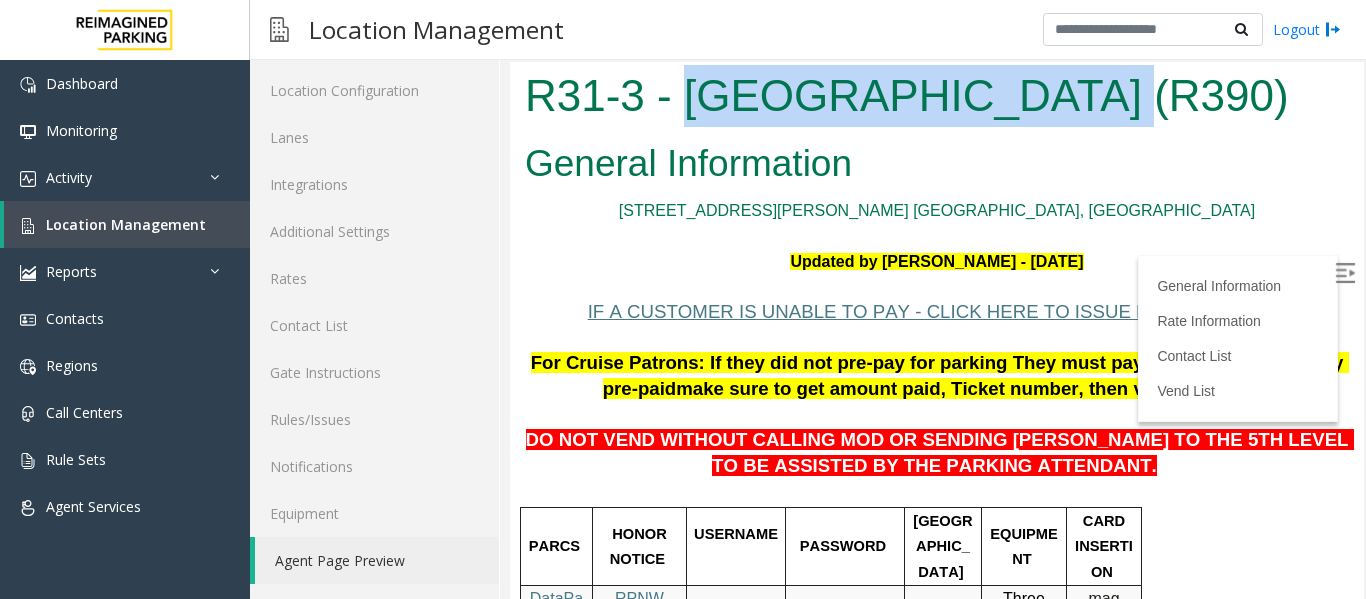 drag, startPoint x: 681, startPoint y: 98, endPoint x: 1048, endPoint y: 116, distance: 367.44116 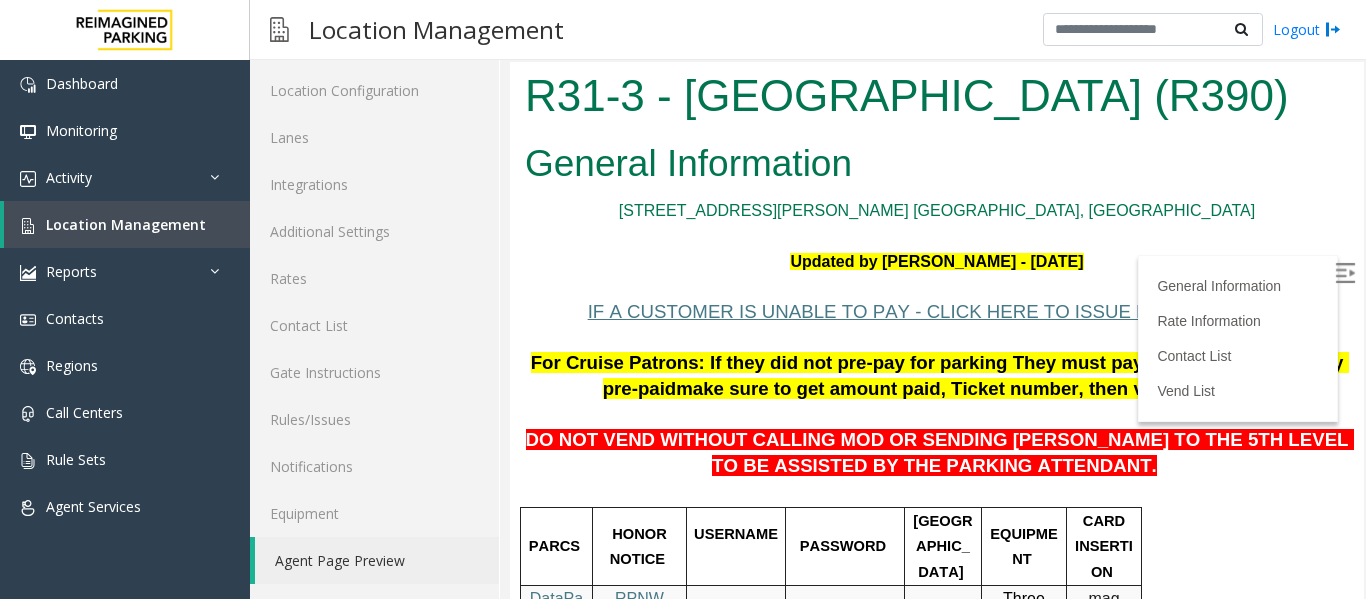 click on "For Cruise Patrons: If they did not pre-pay for parking They must pay for their Ticket. If they pre-paid  make sure to get amount paid, Ticket number, then vend them out." at bounding box center [937, 376] 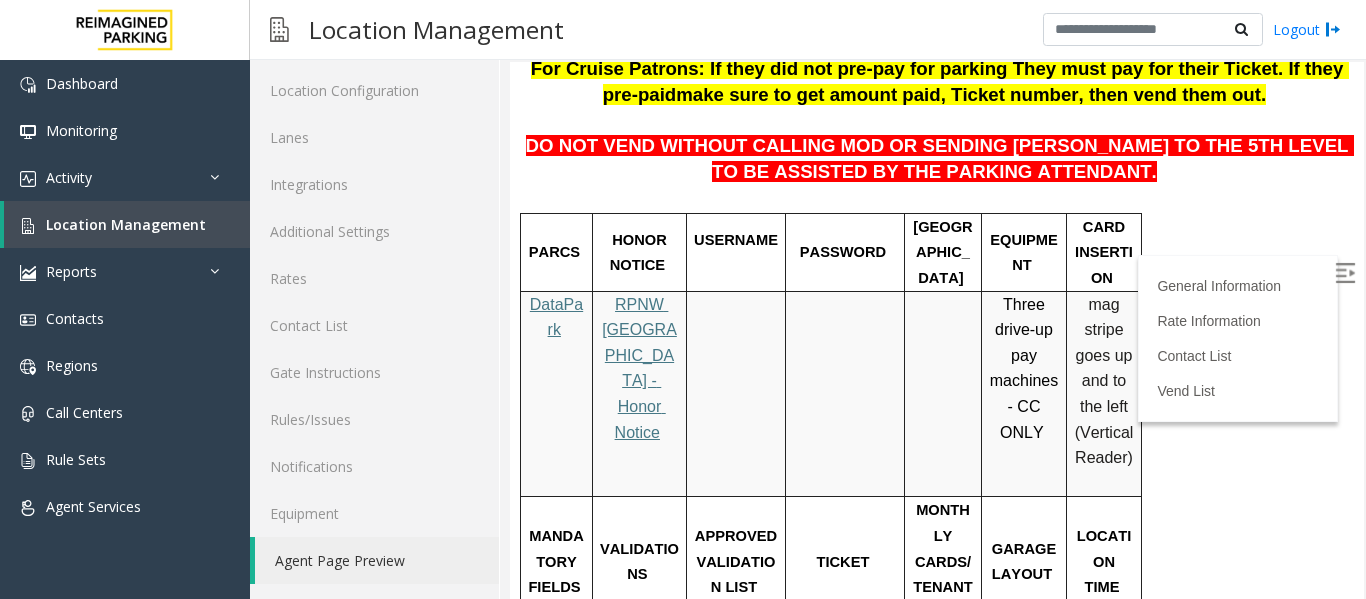 scroll, scrollTop: 0, scrollLeft: 0, axis: both 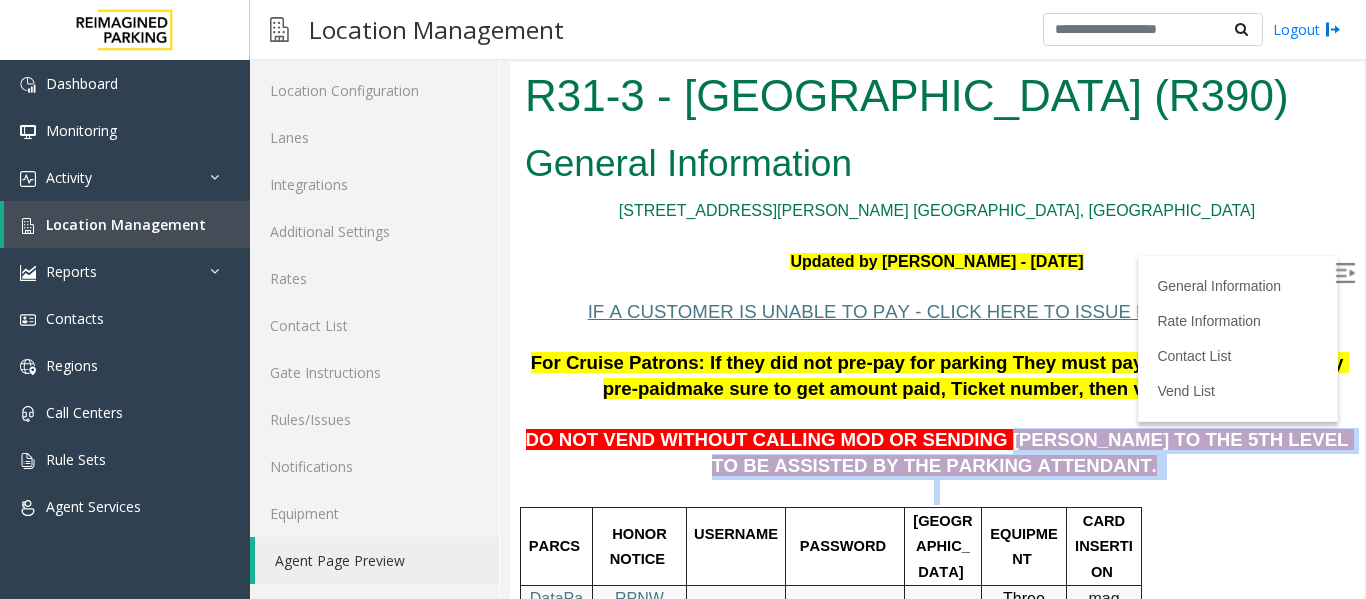 drag, startPoint x: 953, startPoint y: 435, endPoint x: 1059, endPoint y: 484, distance: 116.777565 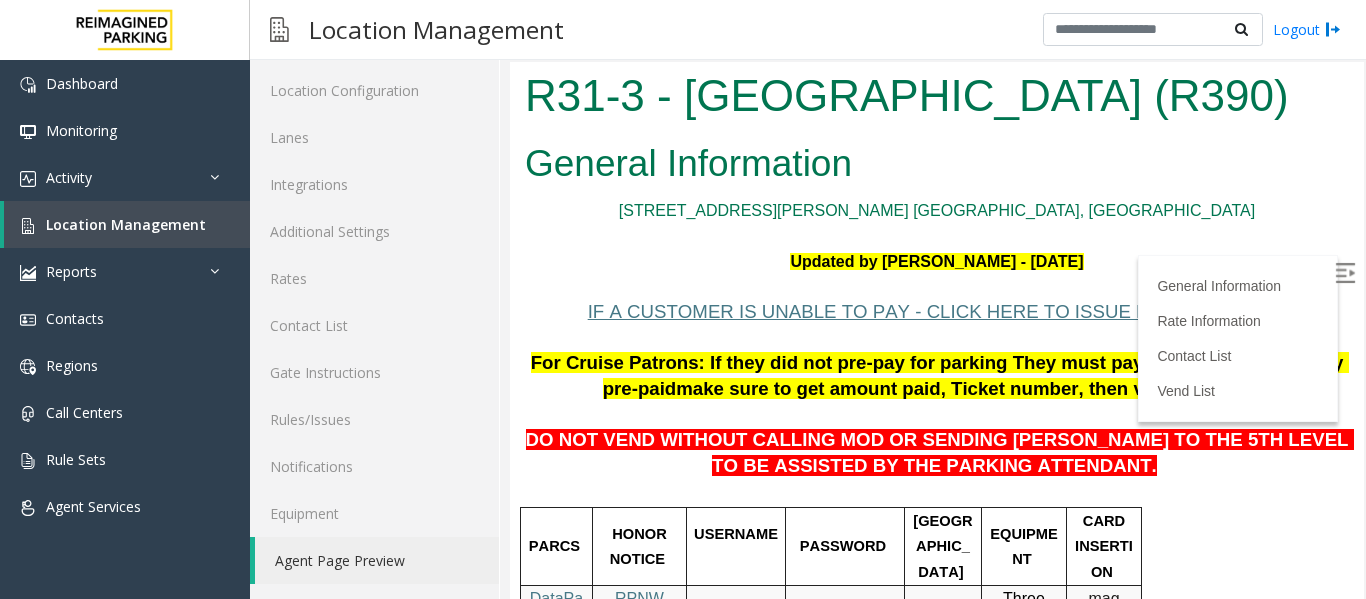 click at bounding box center [1347, 276] 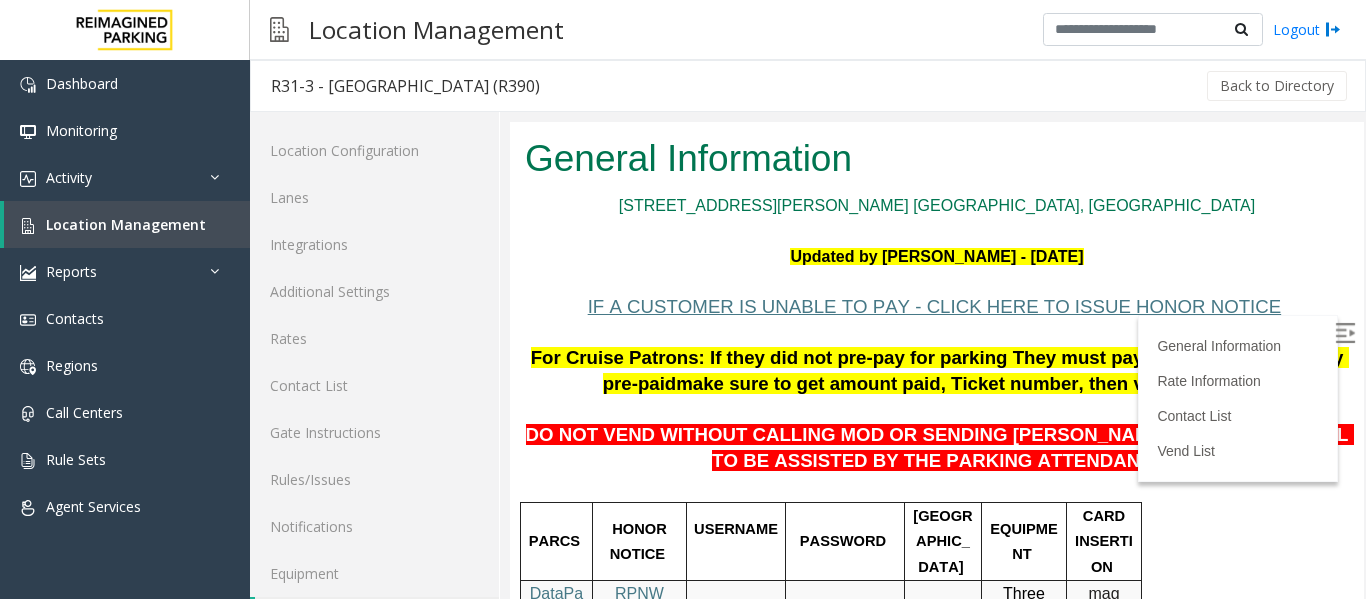 scroll, scrollTop: 100, scrollLeft: 0, axis: vertical 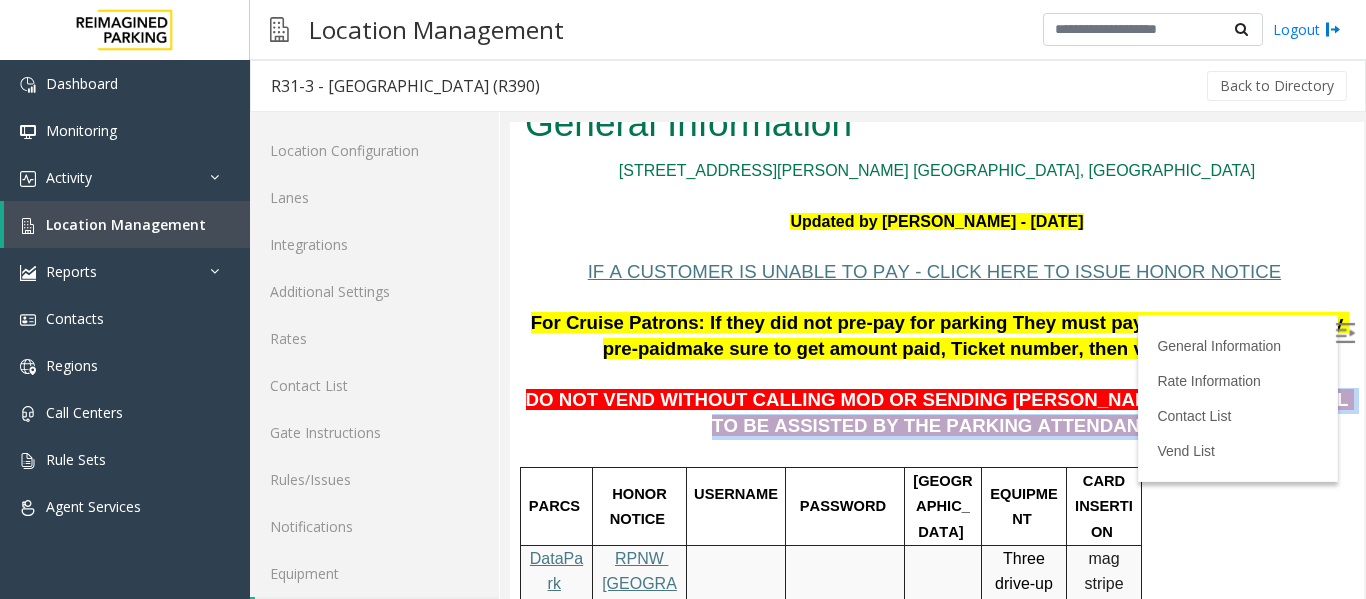 drag, startPoint x: 1077, startPoint y: 398, endPoint x: 1078, endPoint y: 428, distance: 30.016663 